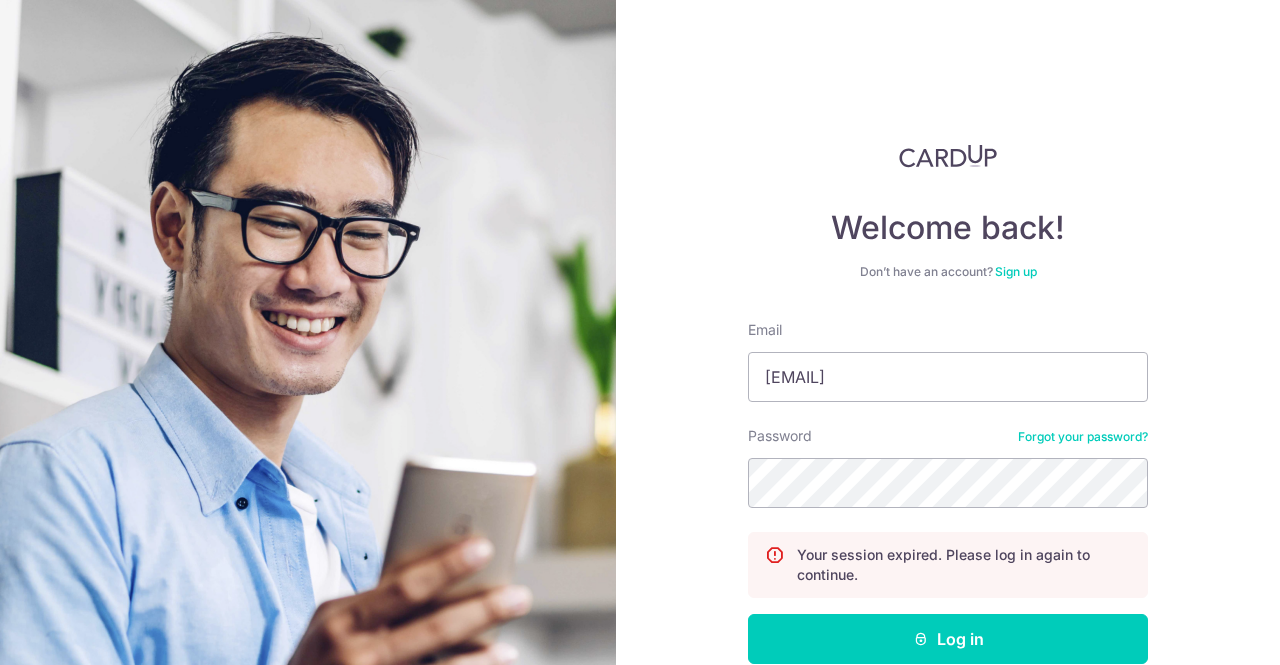scroll, scrollTop: 0, scrollLeft: 0, axis: both 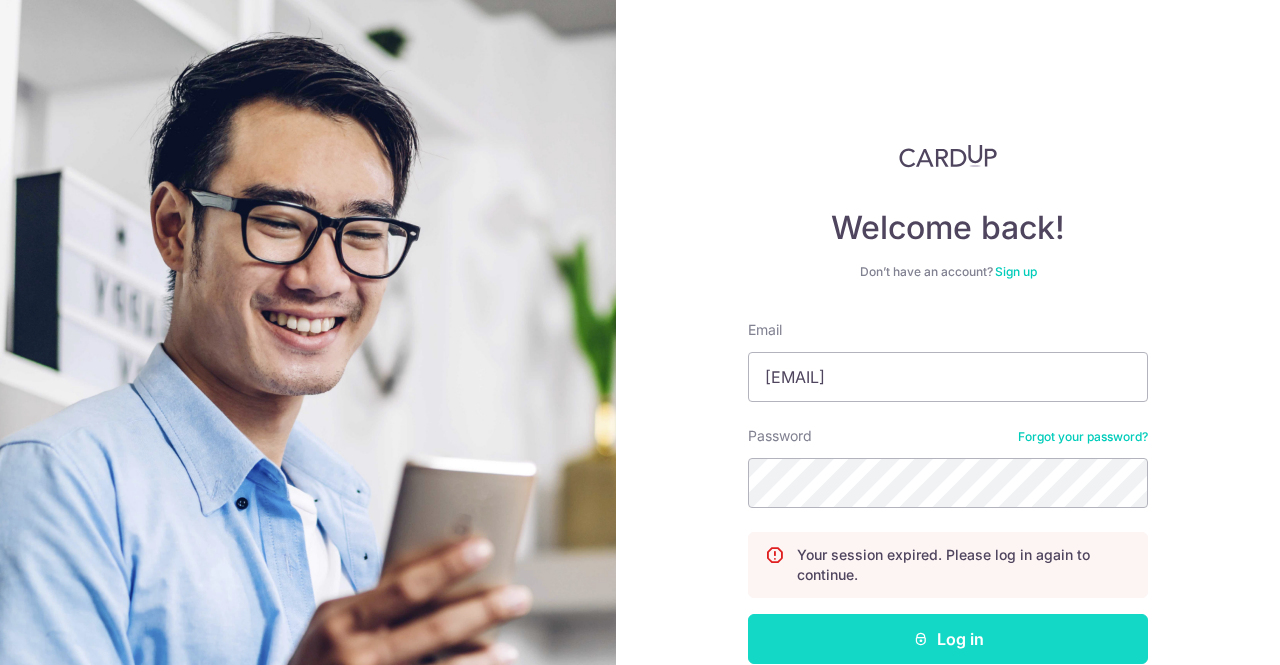 click on "Log in" at bounding box center [948, 639] 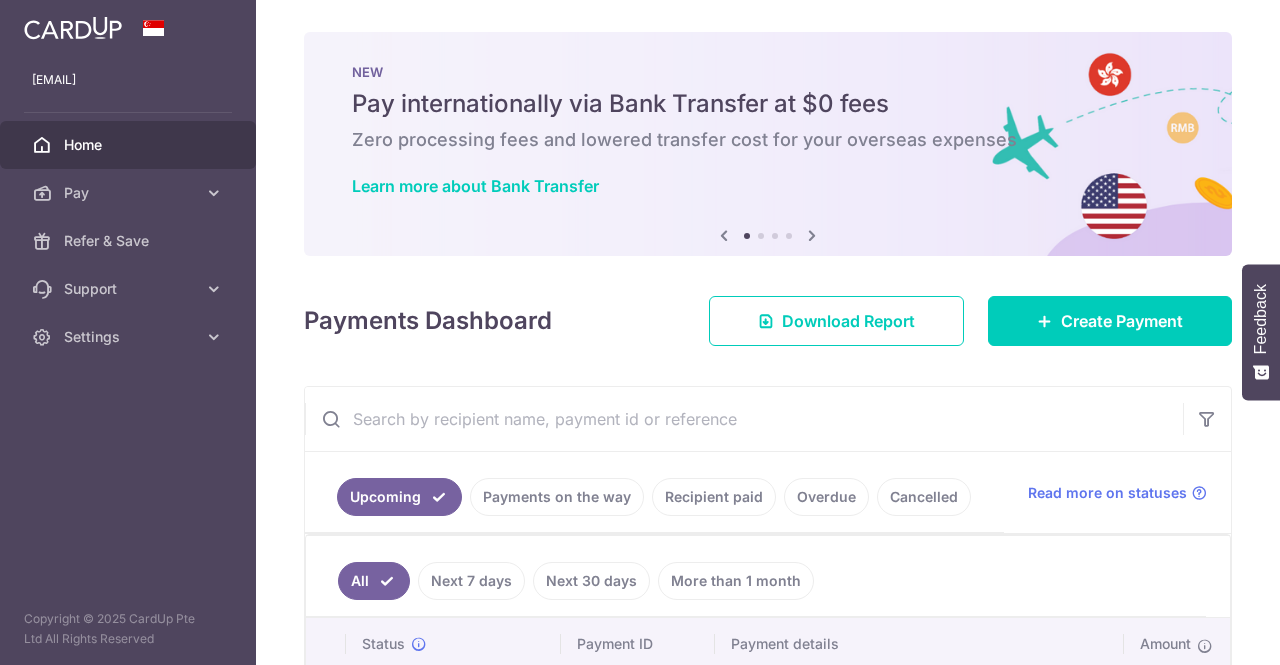 scroll, scrollTop: 0, scrollLeft: 0, axis: both 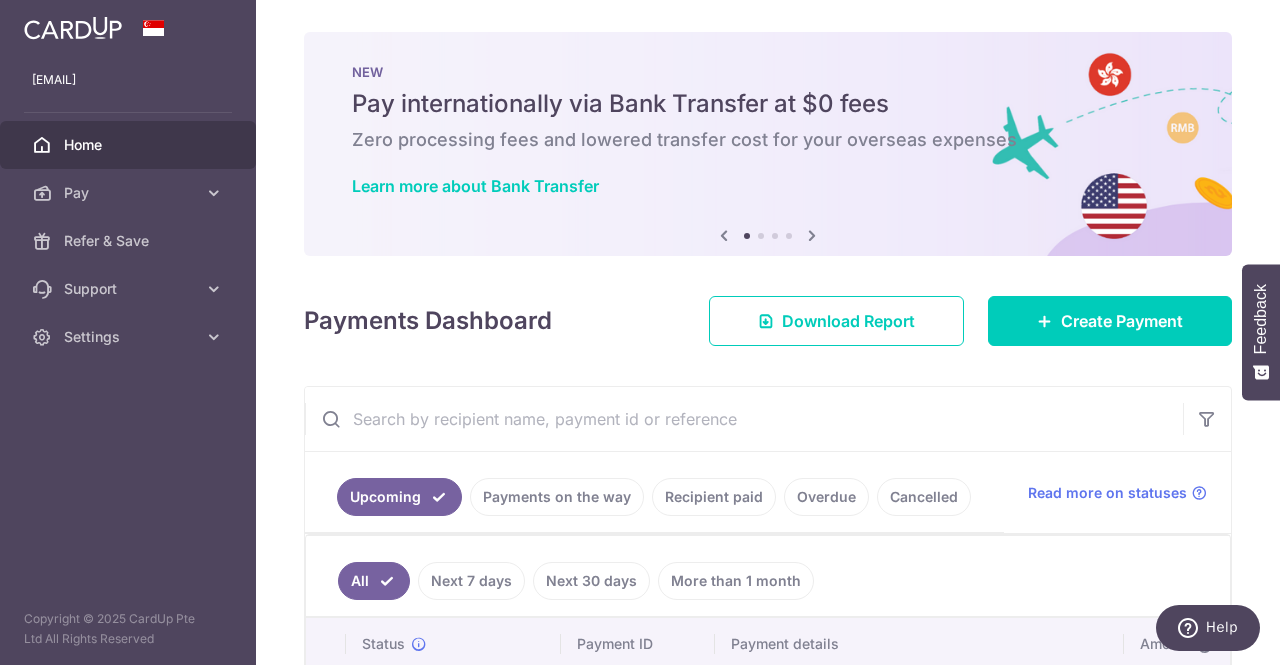 click at bounding box center [812, 235] 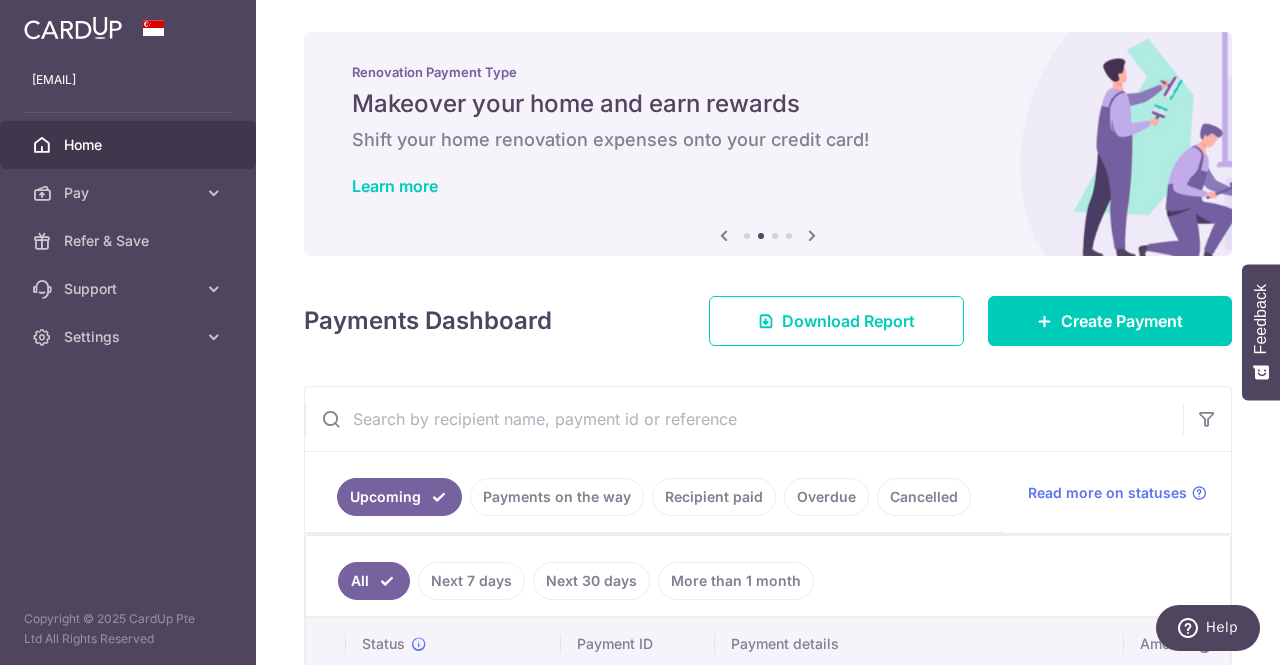 click at bounding box center (812, 235) 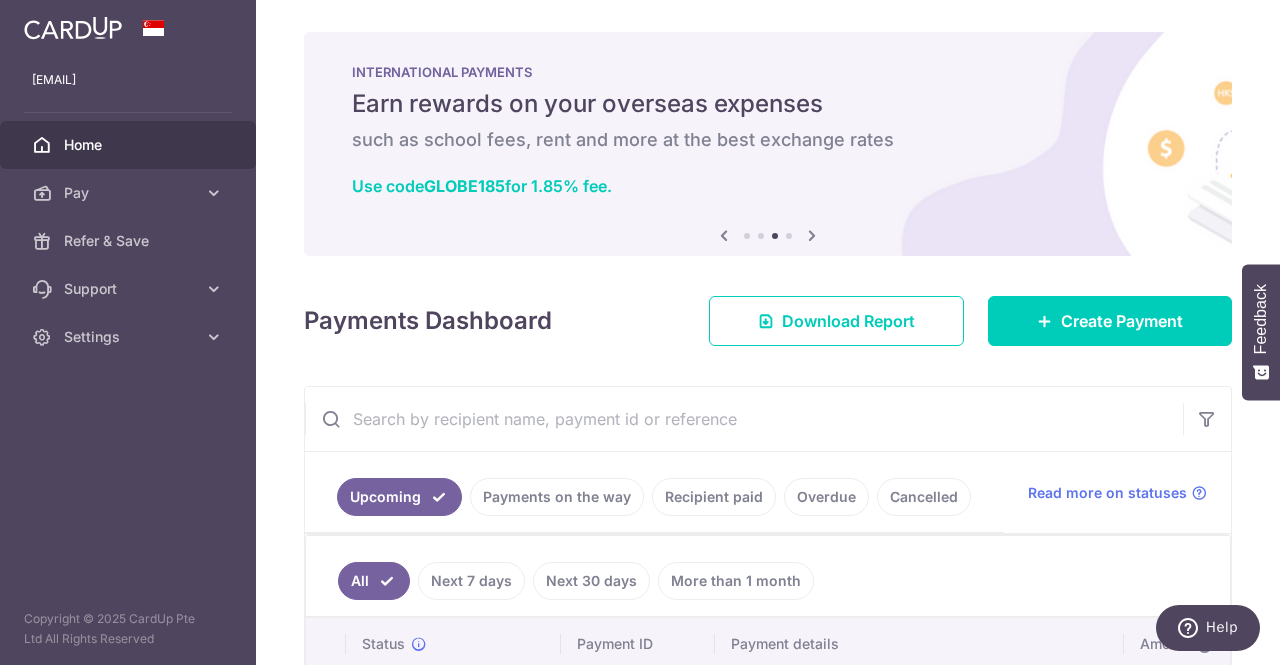 click at bounding box center (812, 235) 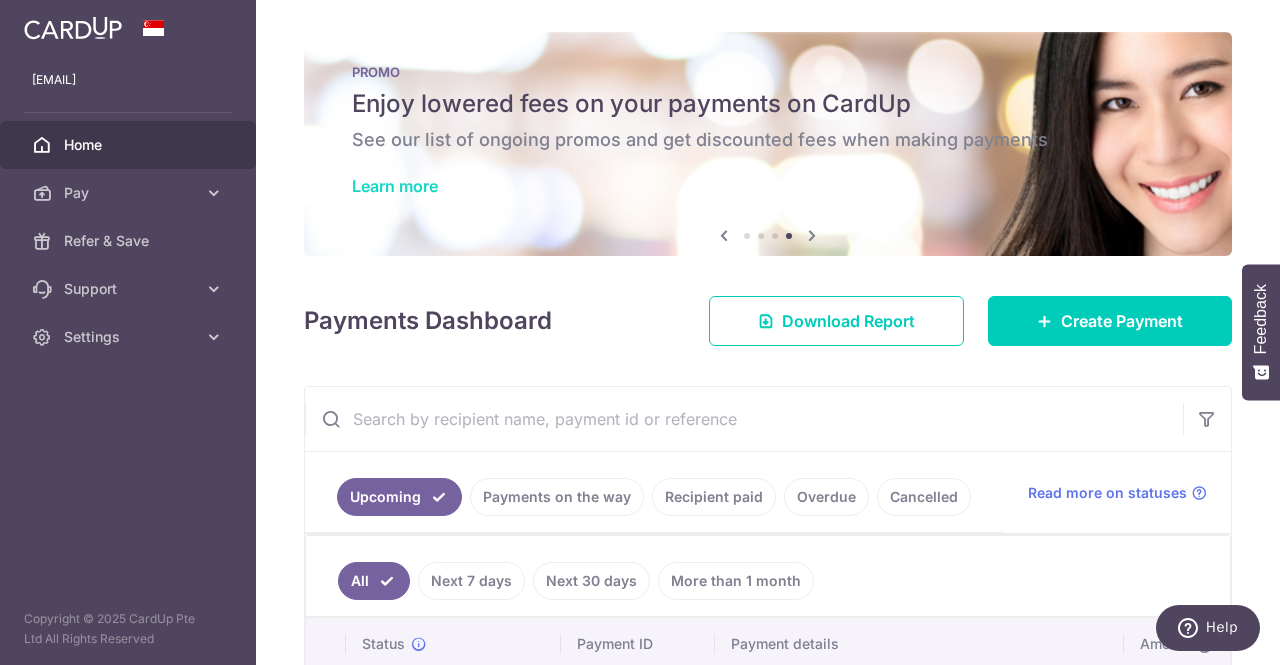 click on "Learn more" at bounding box center [395, 186] 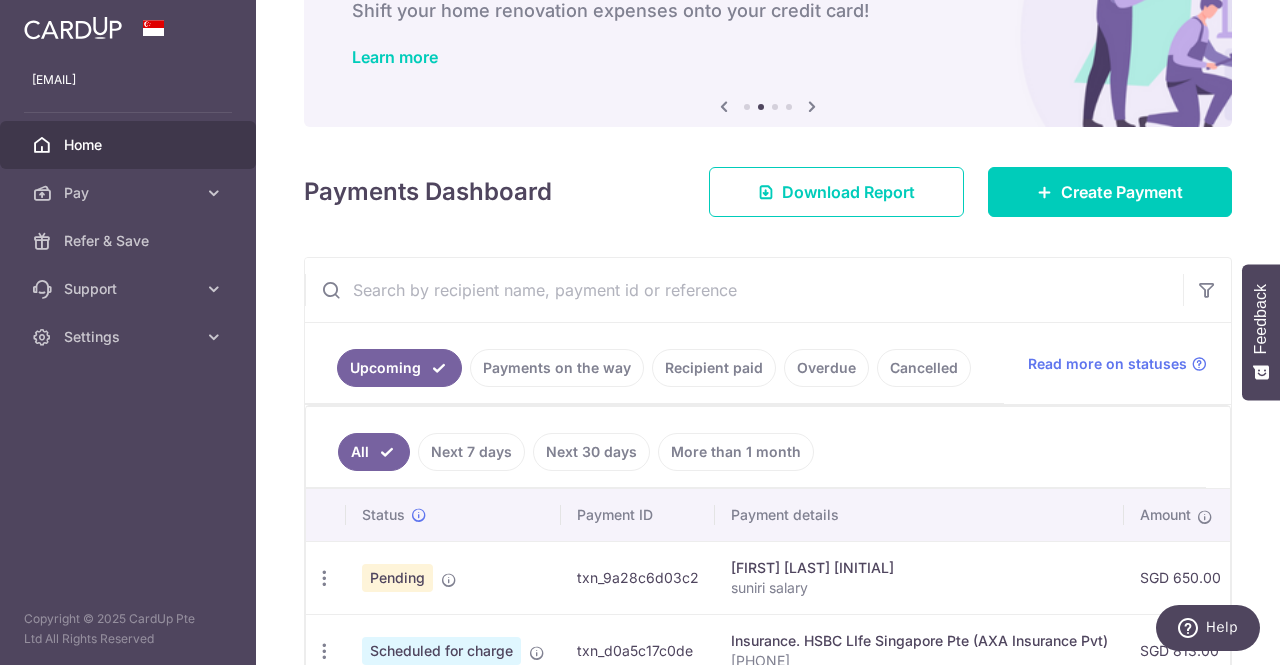 scroll, scrollTop: 130, scrollLeft: 0, axis: vertical 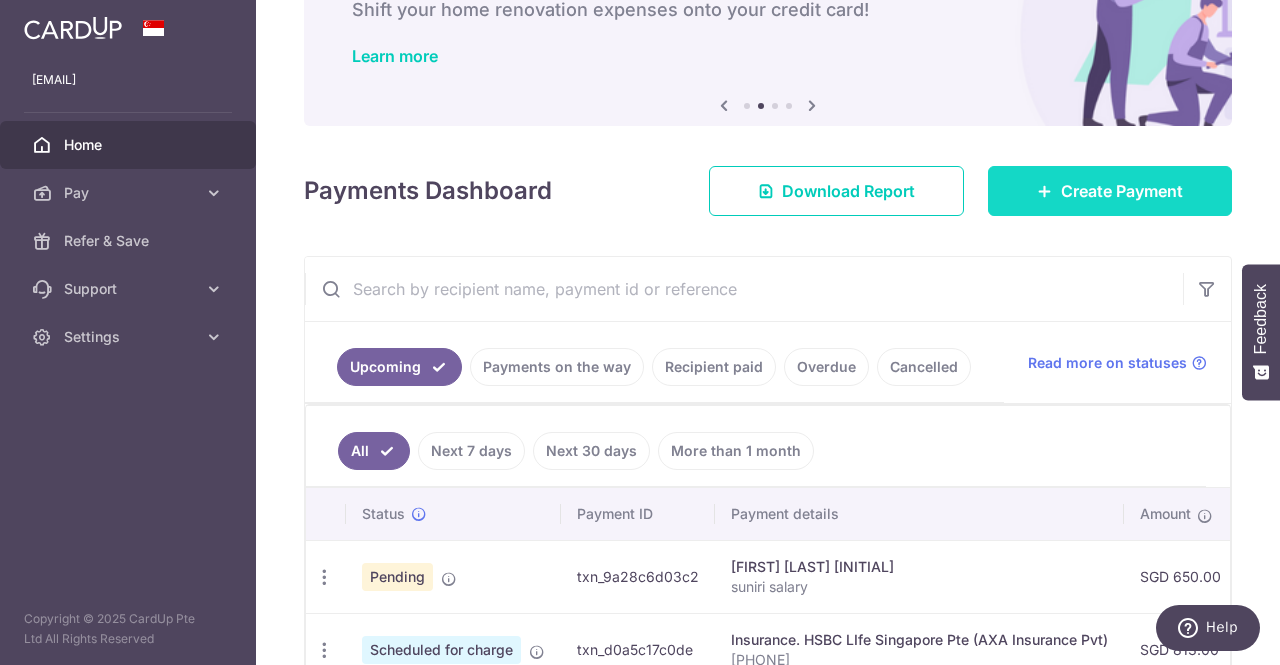 click on "Create Payment" at bounding box center [1122, 191] 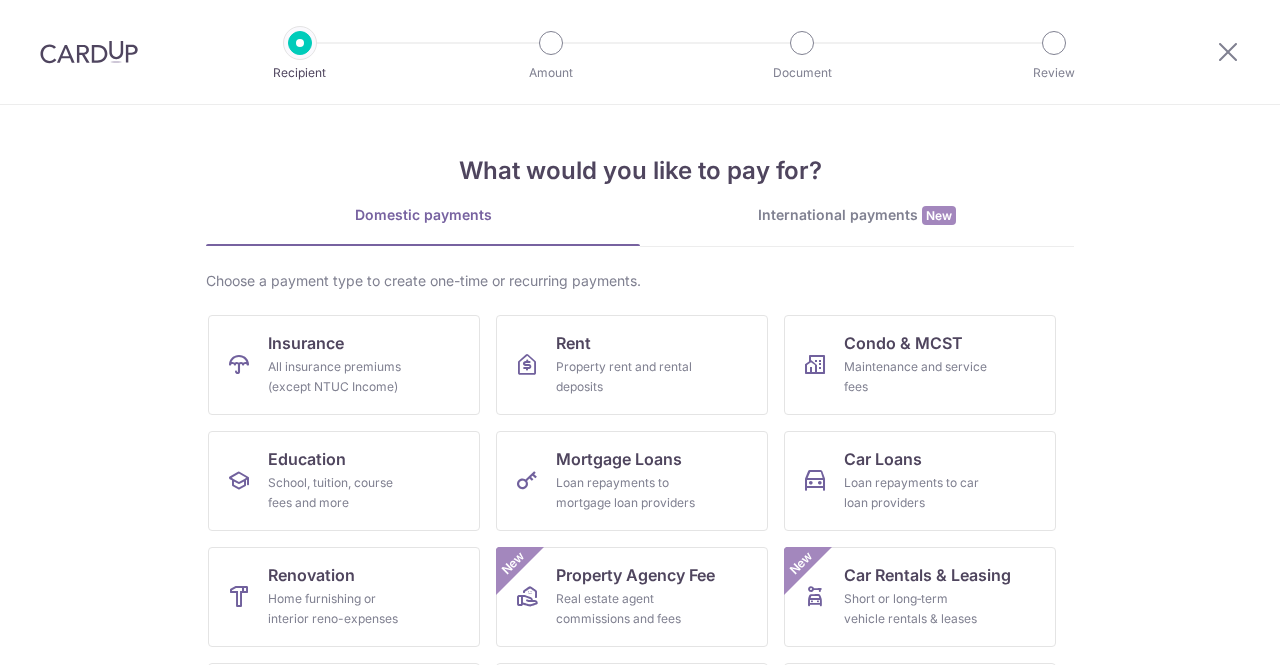 scroll, scrollTop: 0, scrollLeft: 0, axis: both 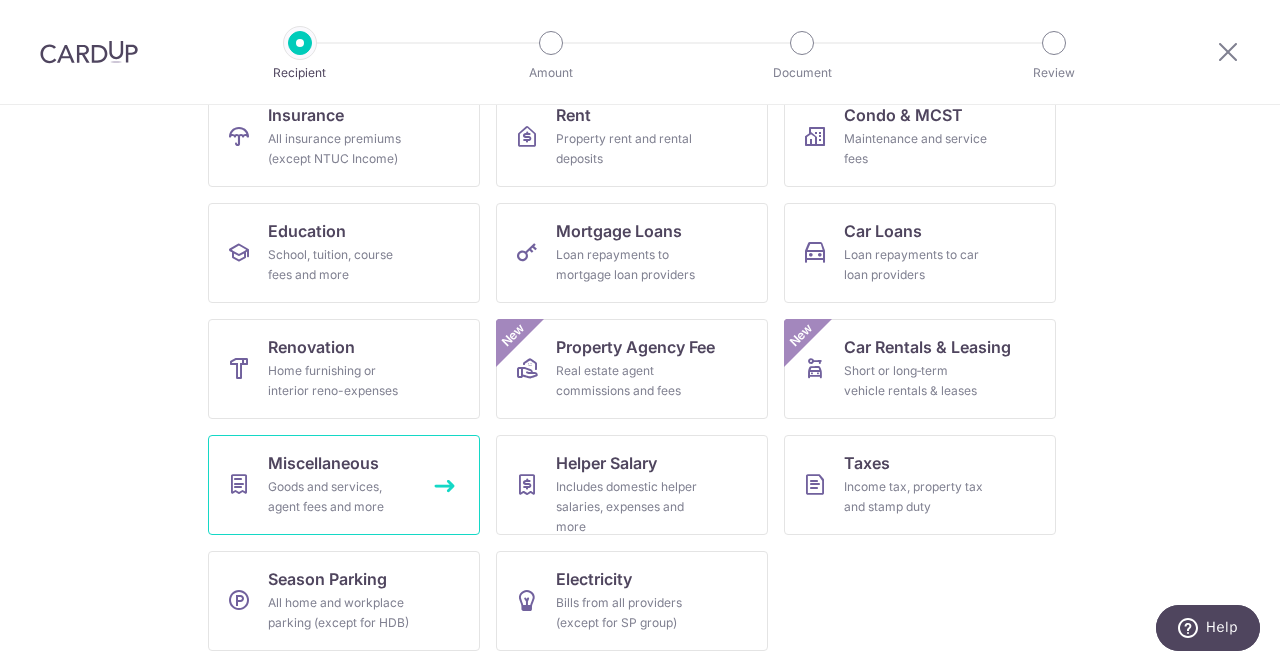 click on "Goods and services, agent fees and more" at bounding box center (340, 497) 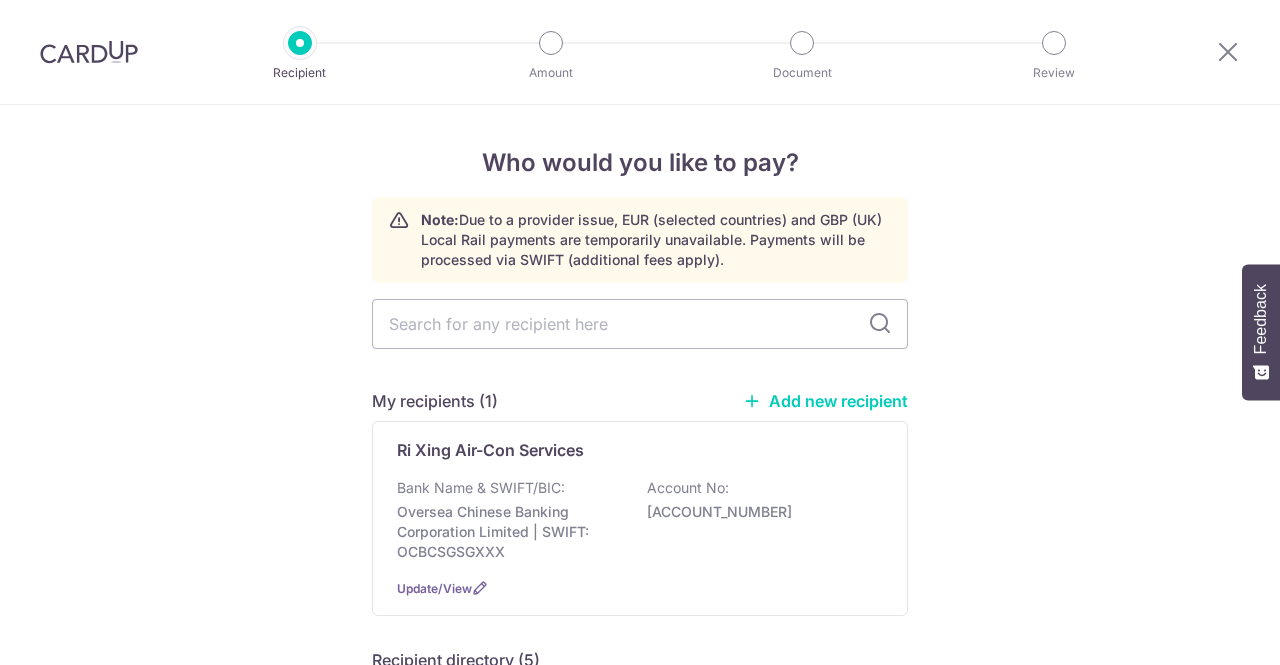 scroll, scrollTop: 0, scrollLeft: 0, axis: both 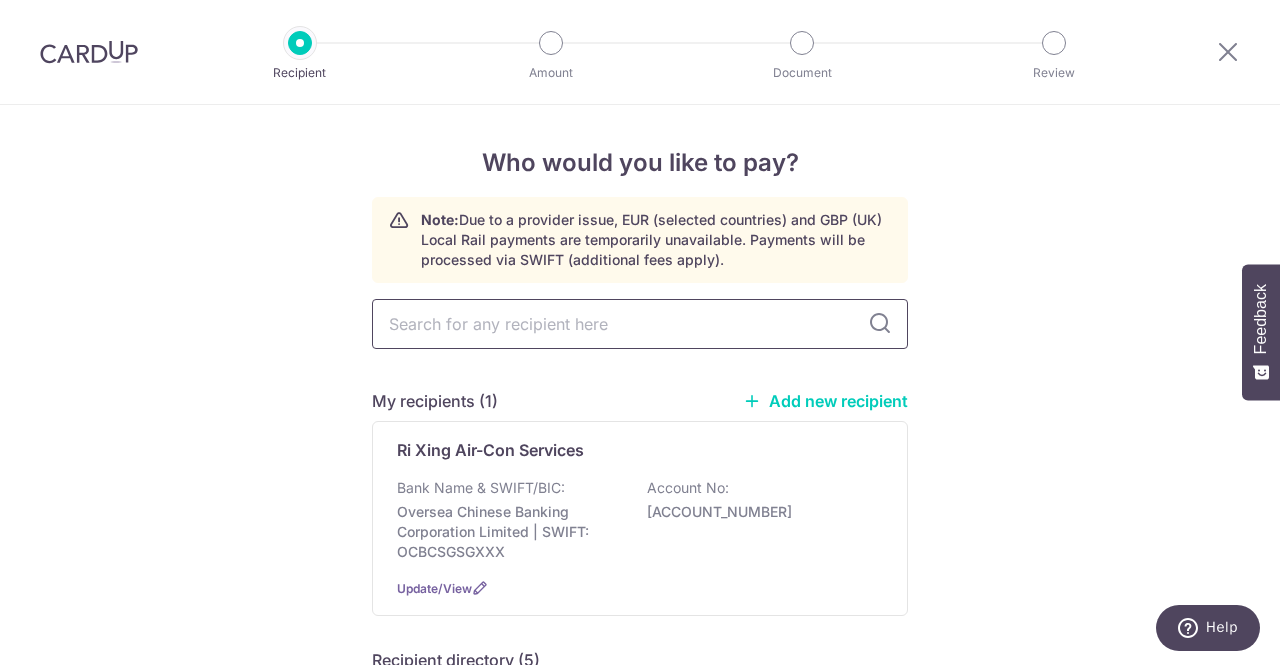 click at bounding box center (640, 324) 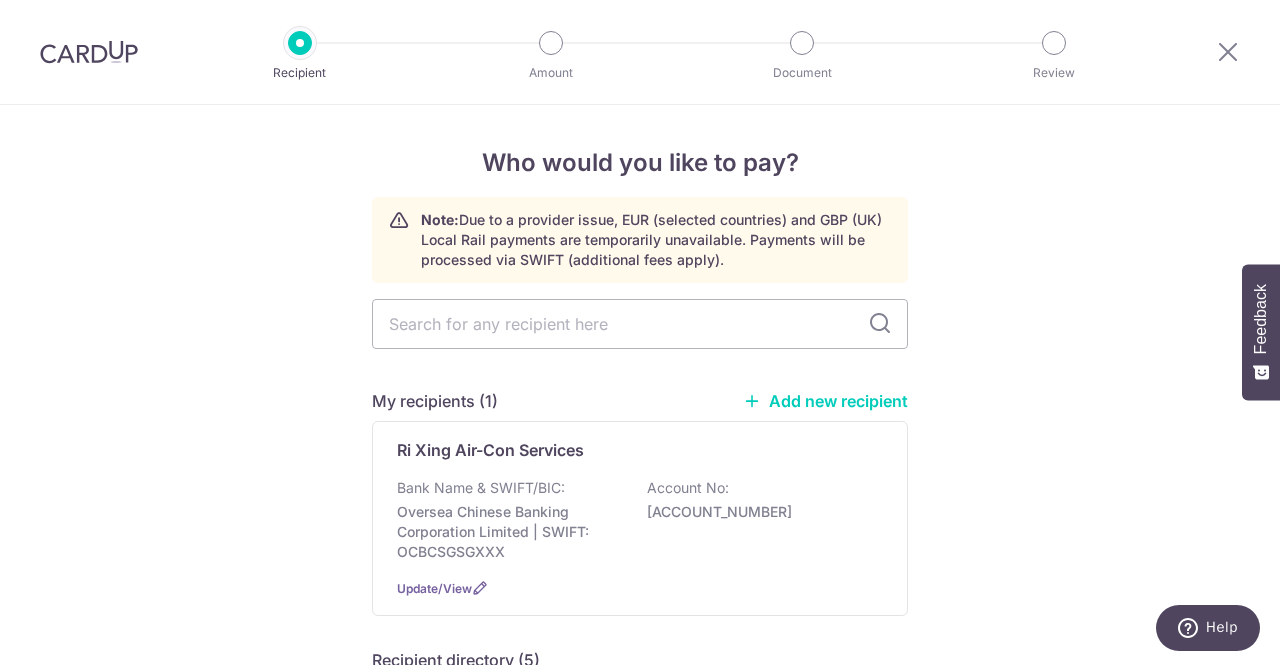 click on "Who would you like to pay?
Note:  Due to a provider issue, EUR (selected countries) and GBP (UK) Local Rail payments are temporarily unavailable. Payments will be processed via SWIFT (additional fees apply).
Recipient directory (5)" at bounding box center [640, 973] 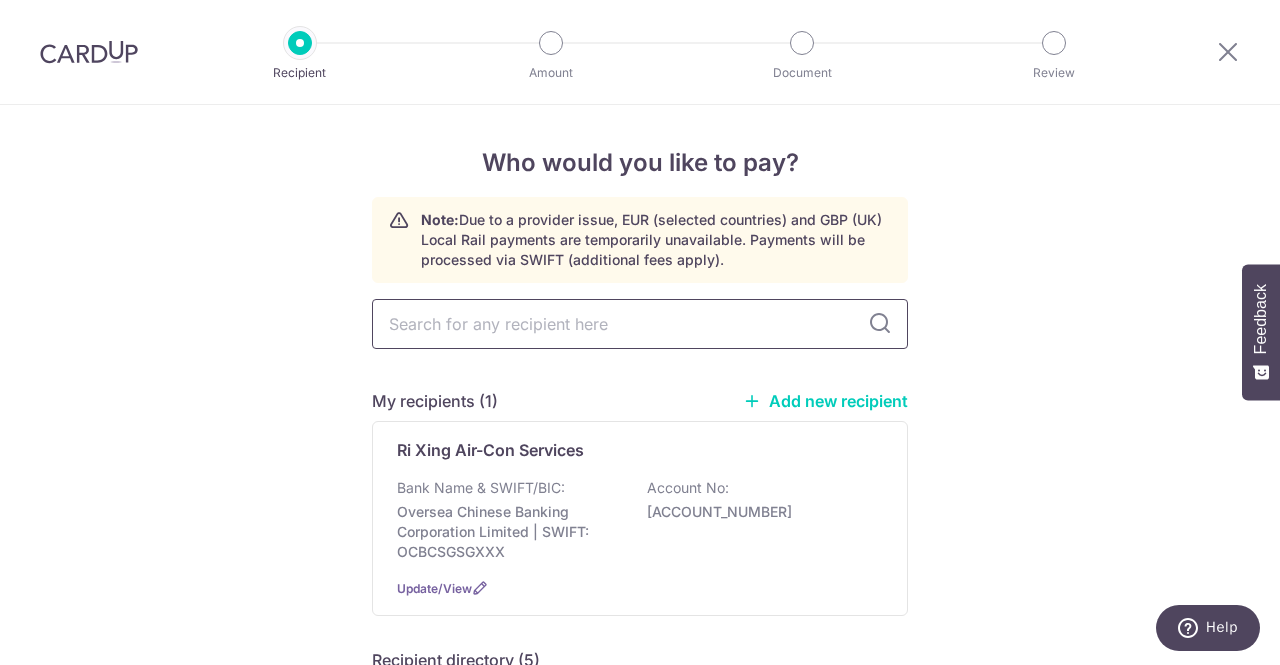 click at bounding box center [640, 324] 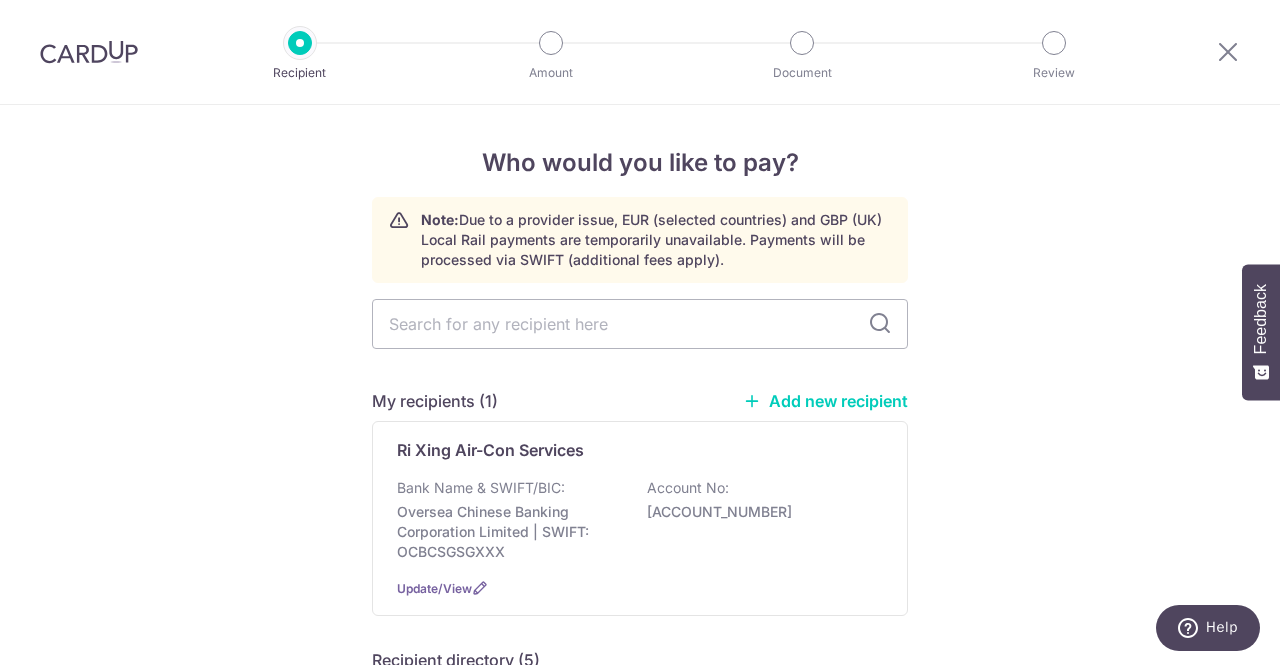 click on "Who would you like to pay?
Note:  Due to a provider issue, EUR (selected countries) and GBP (UK) Local Rail payments are temporarily unavailable. Payments will be processed via SWIFT (additional fees apply).
Recipient directory (5)" at bounding box center (640, 973) 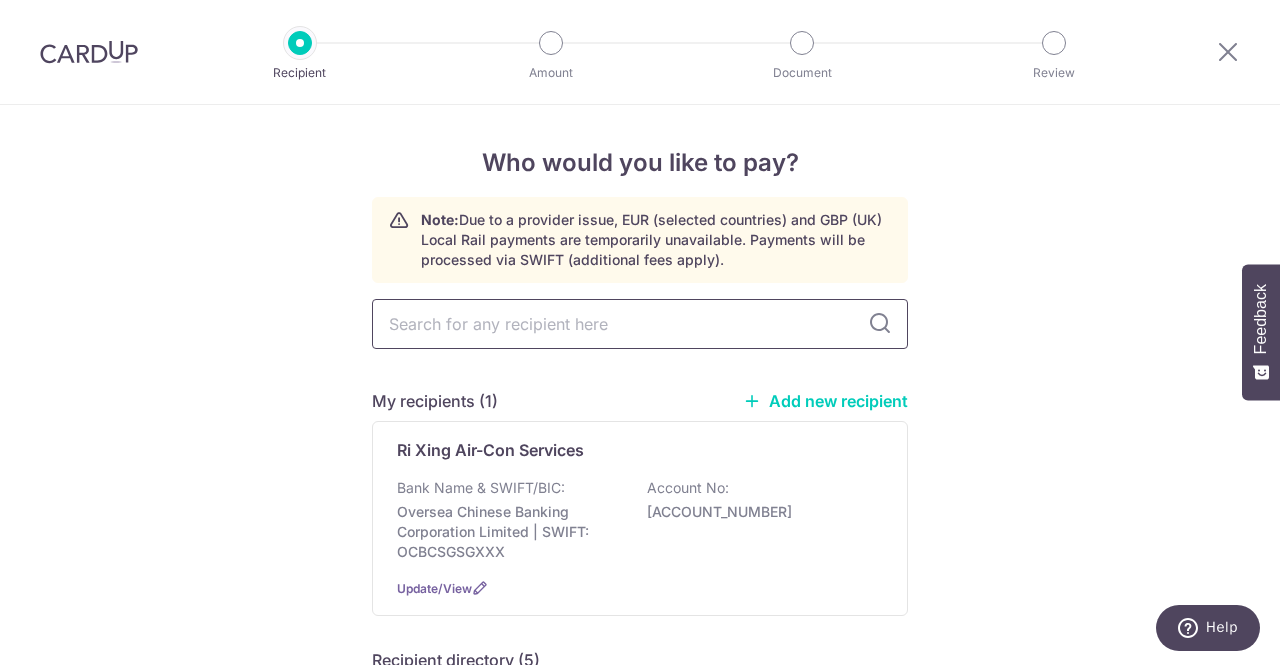 click at bounding box center [640, 324] 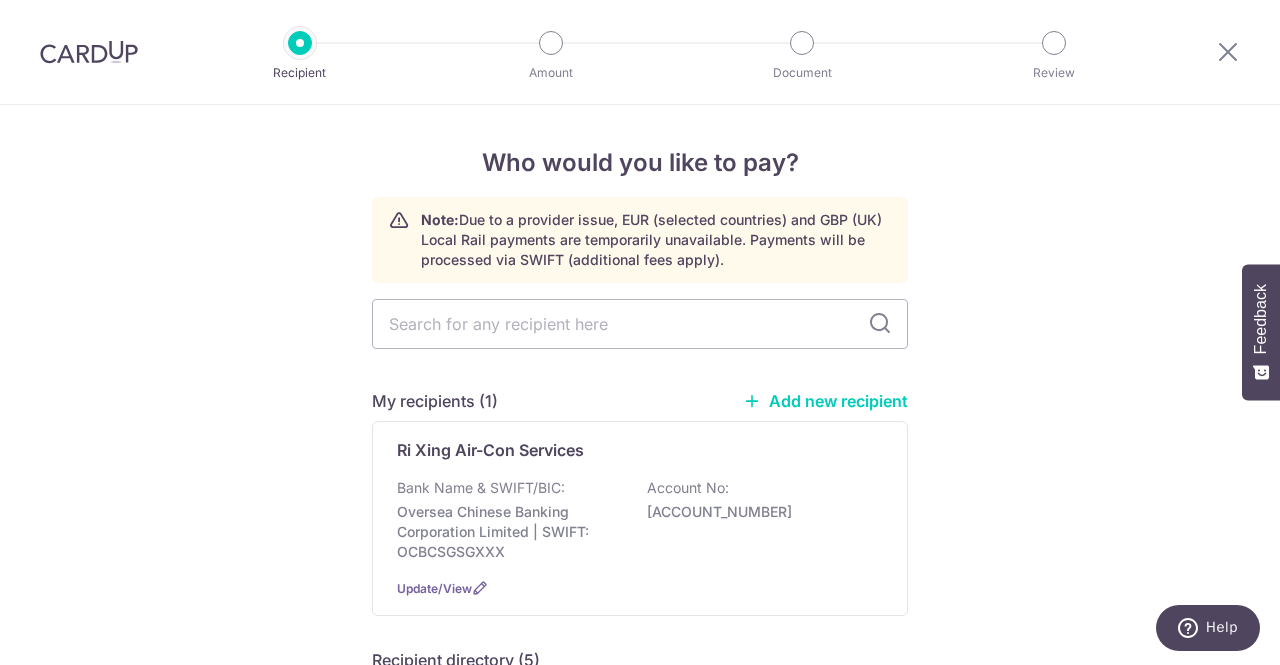 click on "Who would you like to pay?
Note:  Due to a provider issue, EUR (selected countries) and GBP (UK) Local Rail payments are temporarily unavailable. Payments will be processed via SWIFT (additional fees apply).
My recipients (1)
Add new recipient
Ri Xing Air-Con Services
Bank Name & SWIFT/BIC:
Oversea Chinese Banking Corporation Limited | SWIFT: OCBCSGSGXXX
Account No:
515851749001
Update/View
Recipient directory (5)" at bounding box center [640, 973] 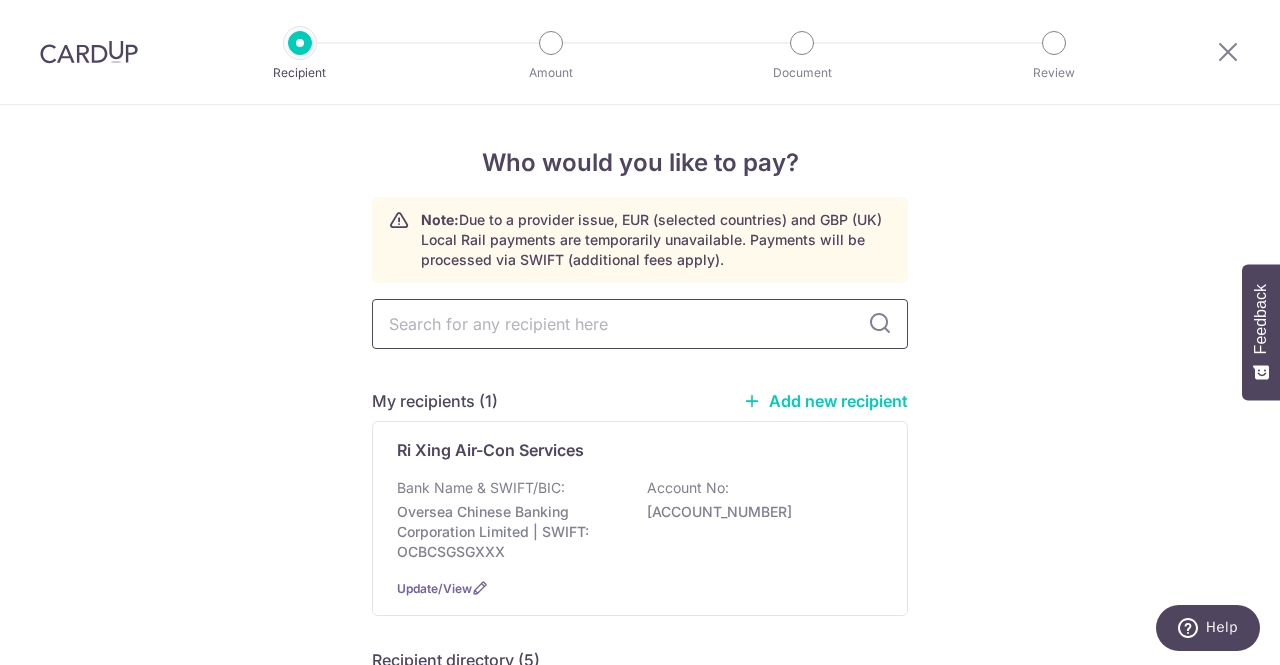 click at bounding box center (640, 324) 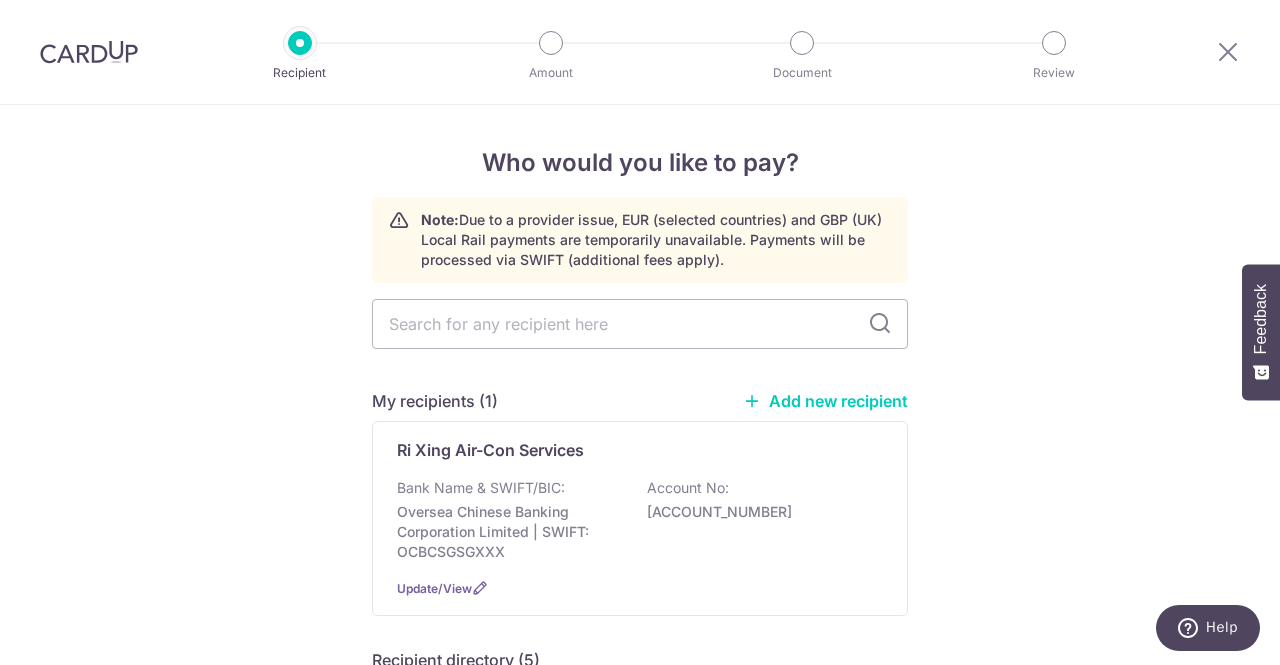 click on "Who would you like to pay?
Note:  Due to a provider issue, EUR (selected countries) and GBP (UK) Local Rail payments are temporarily unavailable. Payments will be processed via SWIFT (additional fees apply).
My recipients (1)
Add new recipient
Ri Xing Air-Con Services
Bank Name & SWIFT/BIC:
Oversea Chinese Banking Corporation Limited | SWIFT: OCBCSGSGXXX
Account No:
515851749001
Update/View
Recipient directory (5)" at bounding box center [640, 973] 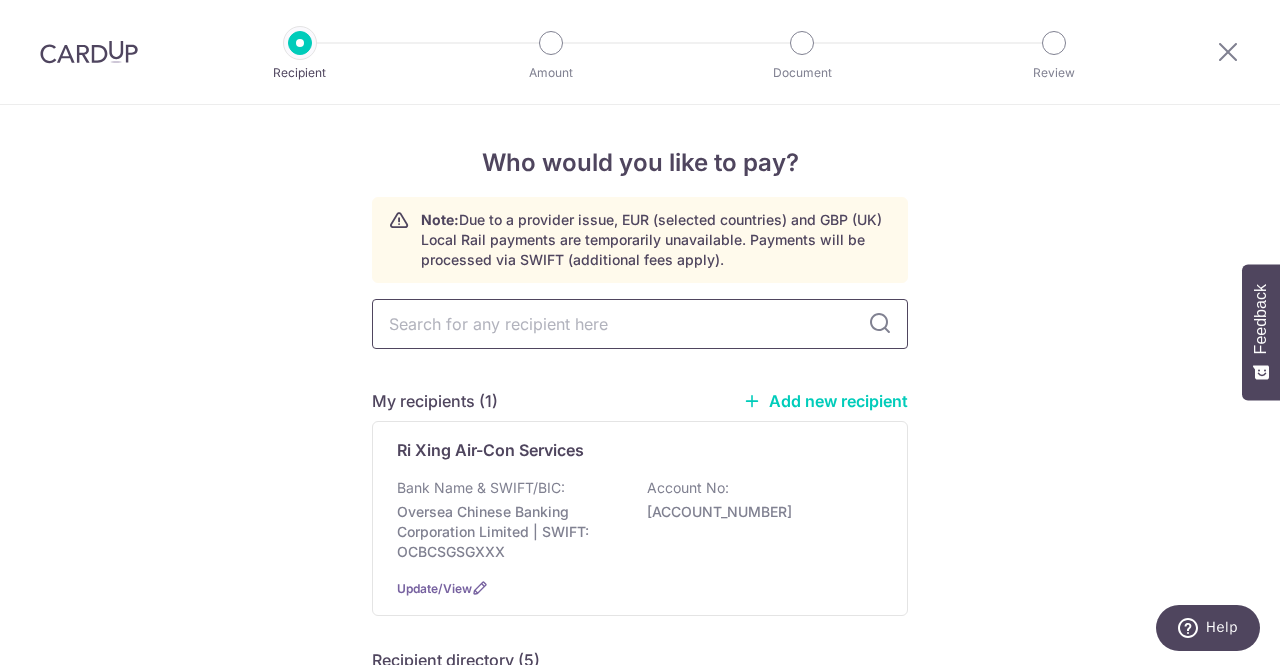 click at bounding box center [640, 324] 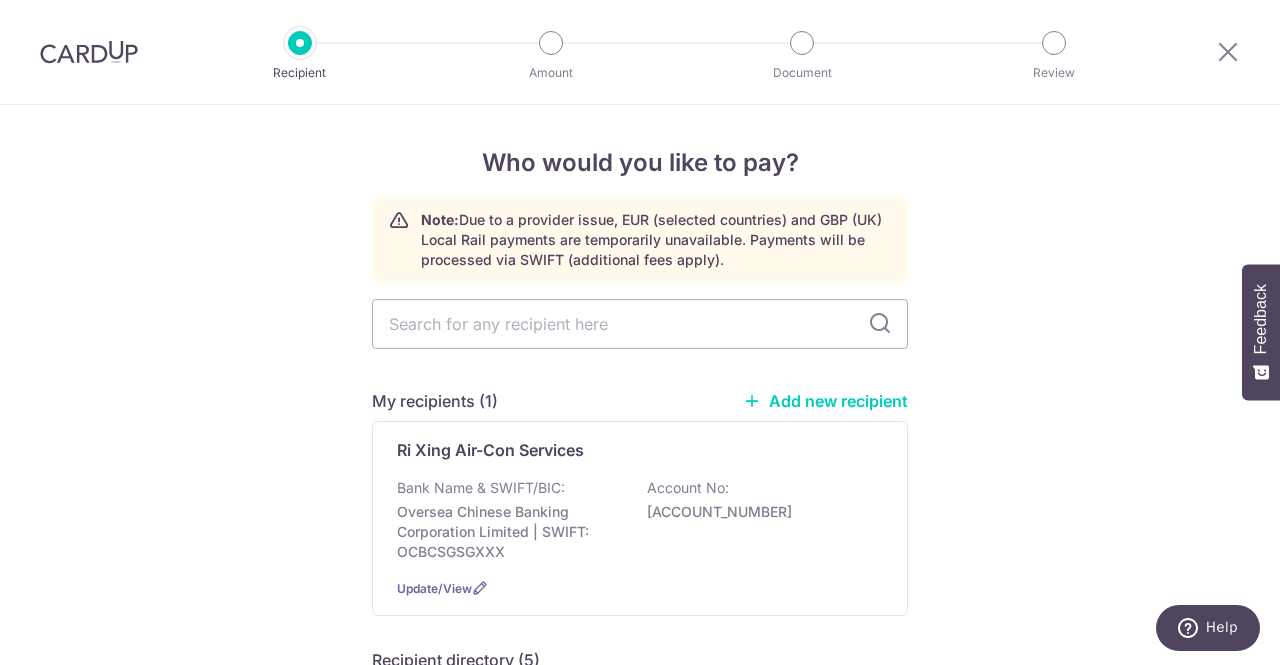 click on "Who would you like to pay?
Note:  Due to a provider issue, EUR (selected countries) and GBP (UK) Local Rail payments are temporarily unavailable. Payments will be processed via SWIFT (additional fees apply).
My recipients (1)
Add new recipient
Ri Xing Air-Con Services
Bank Name & SWIFT/BIC:
Oversea Chinese Banking Corporation Limited | SWIFT: OCBCSGSGXXX
Account No:
515851749001
Update/View
Recipient directory (5)" at bounding box center [640, 973] 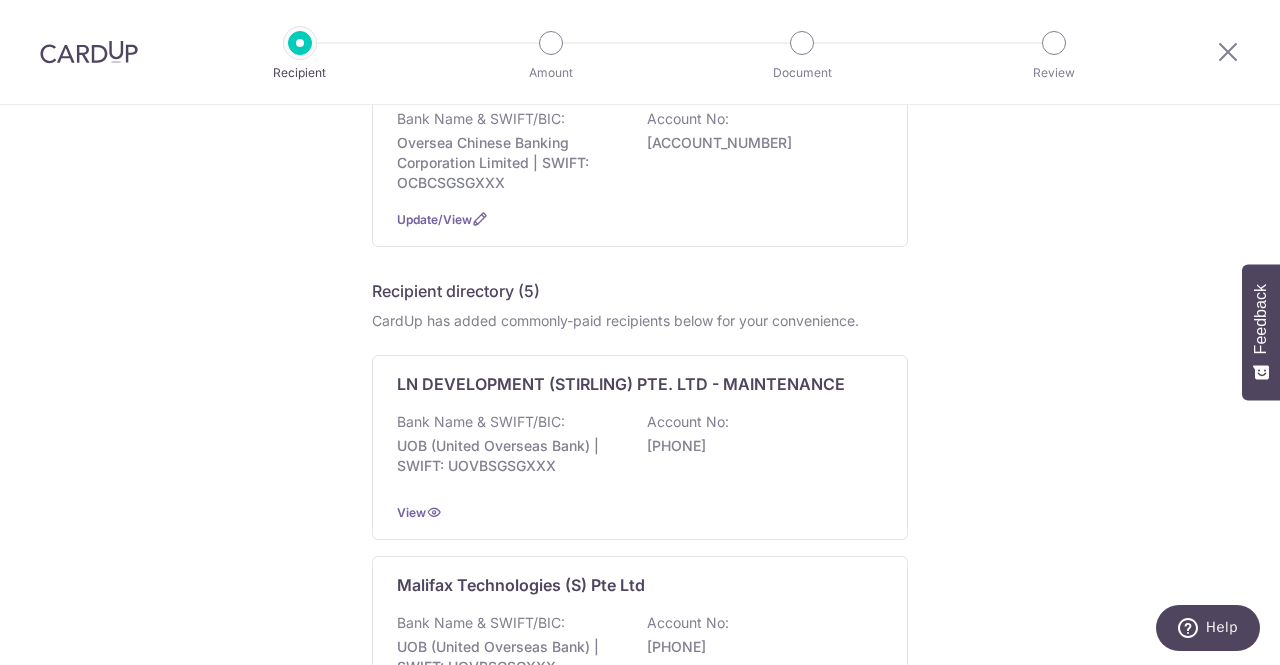 scroll, scrollTop: 0, scrollLeft: 0, axis: both 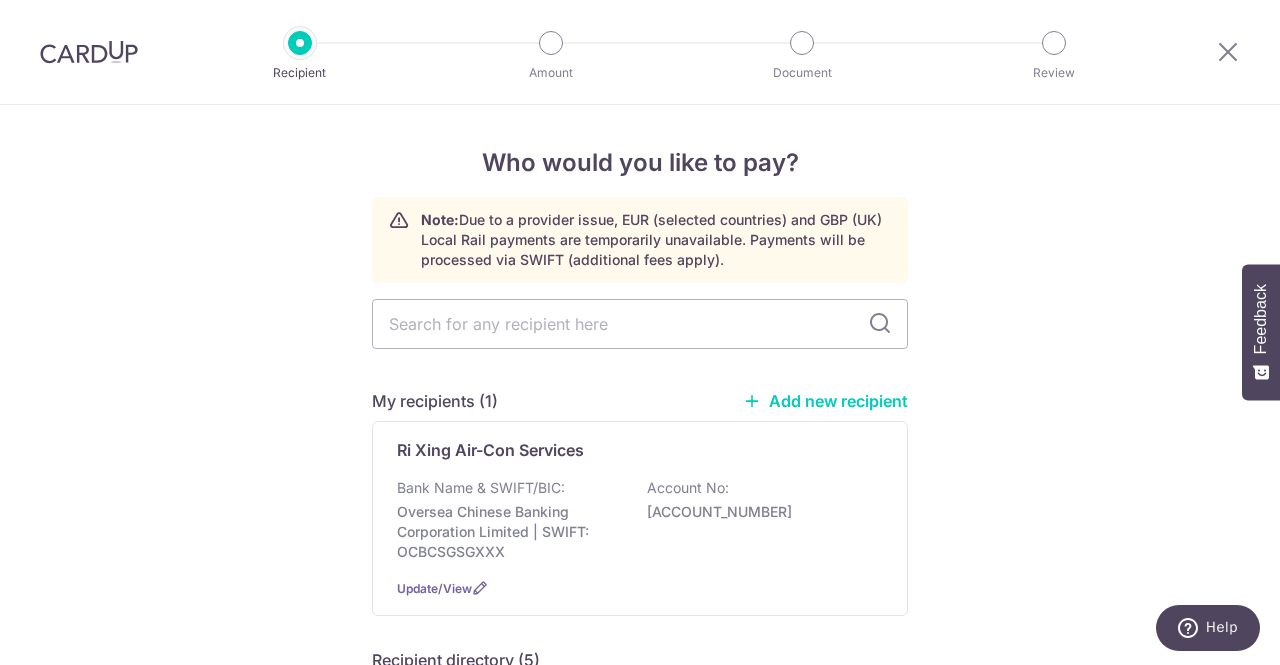 click on "Add new recipient" at bounding box center (825, 401) 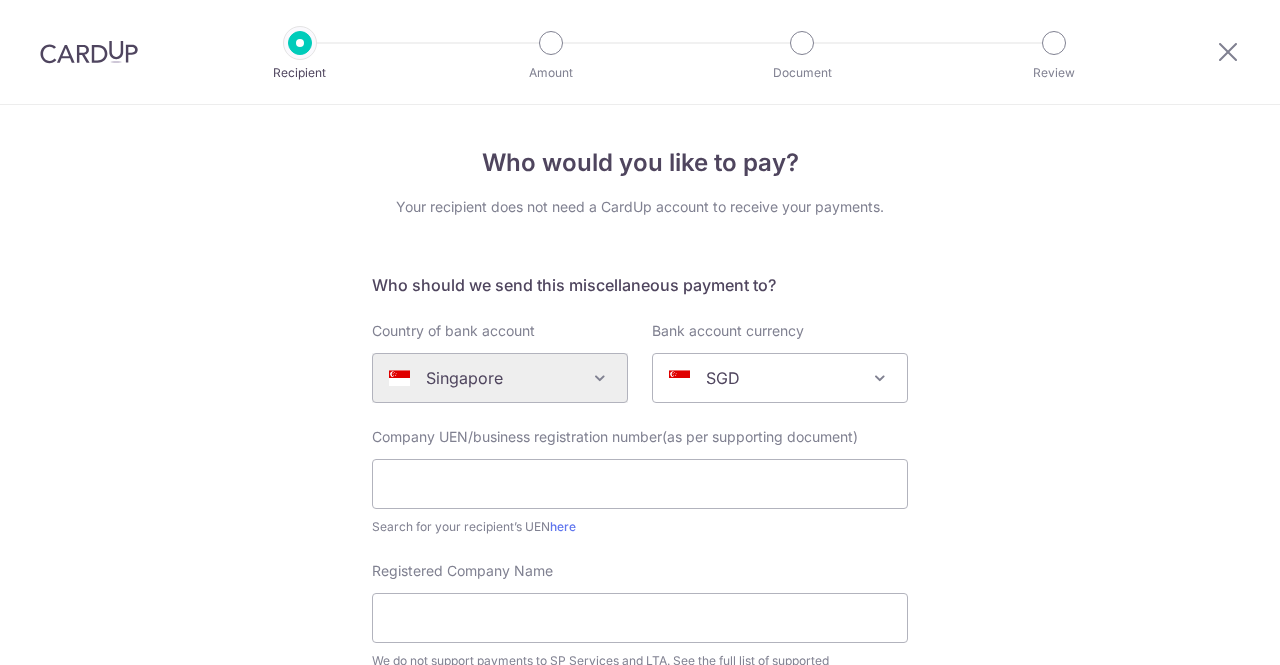 scroll, scrollTop: 0, scrollLeft: 0, axis: both 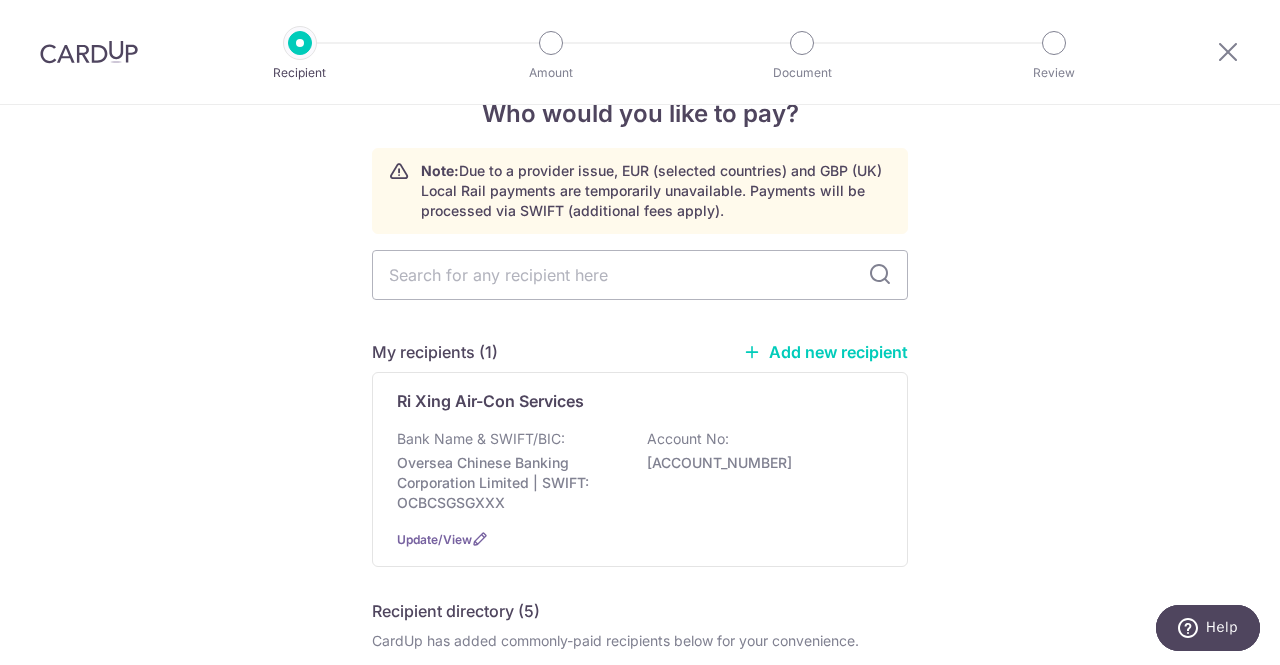 click on "Who would you like to pay?
Note:  Due to a provider issue, EUR (selected countries) and GBP (UK) Local Rail payments are temporarily unavailable. Payments will be processed via SWIFT (additional fees apply).
My recipients (1)
Add new recipient
Ri Xing Air-Con Services
Bank Name & SWIFT/BIC:
Oversea Chinese Banking Corporation Limited | SWIFT: OCBCSGSGXXX
Account No:
515851749001
Update/View
Recipient directory (5)" at bounding box center [640, 924] 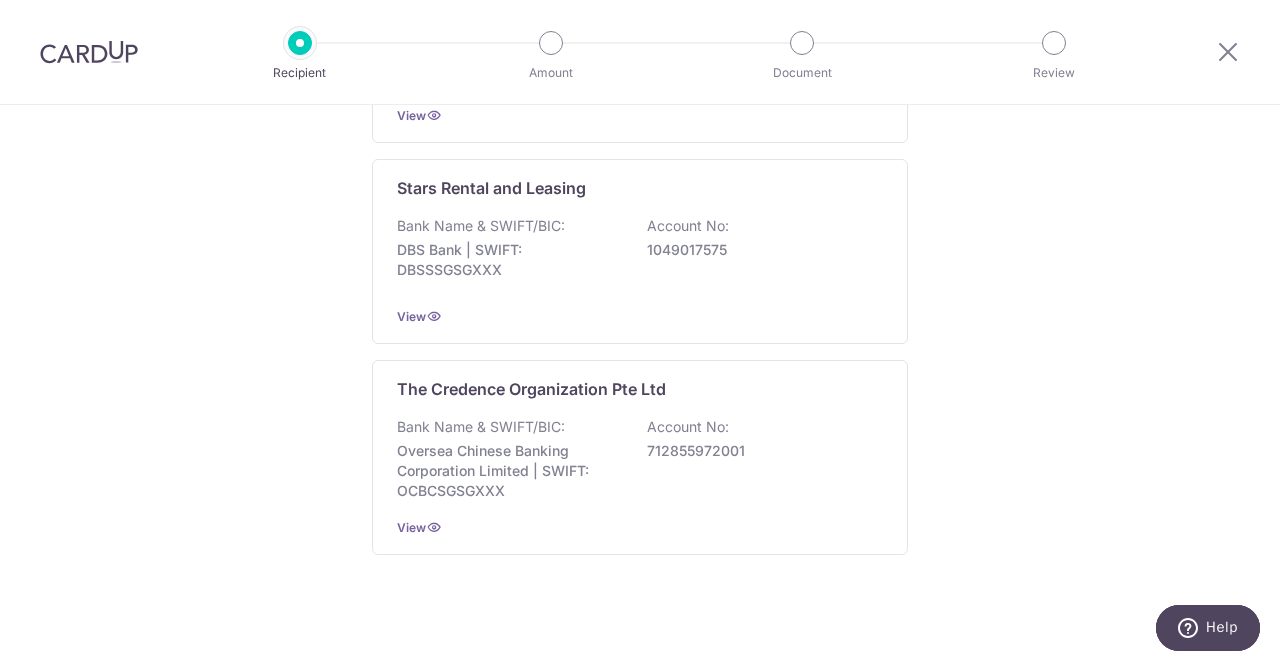 scroll, scrollTop: 0, scrollLeft: 0, axis: both 